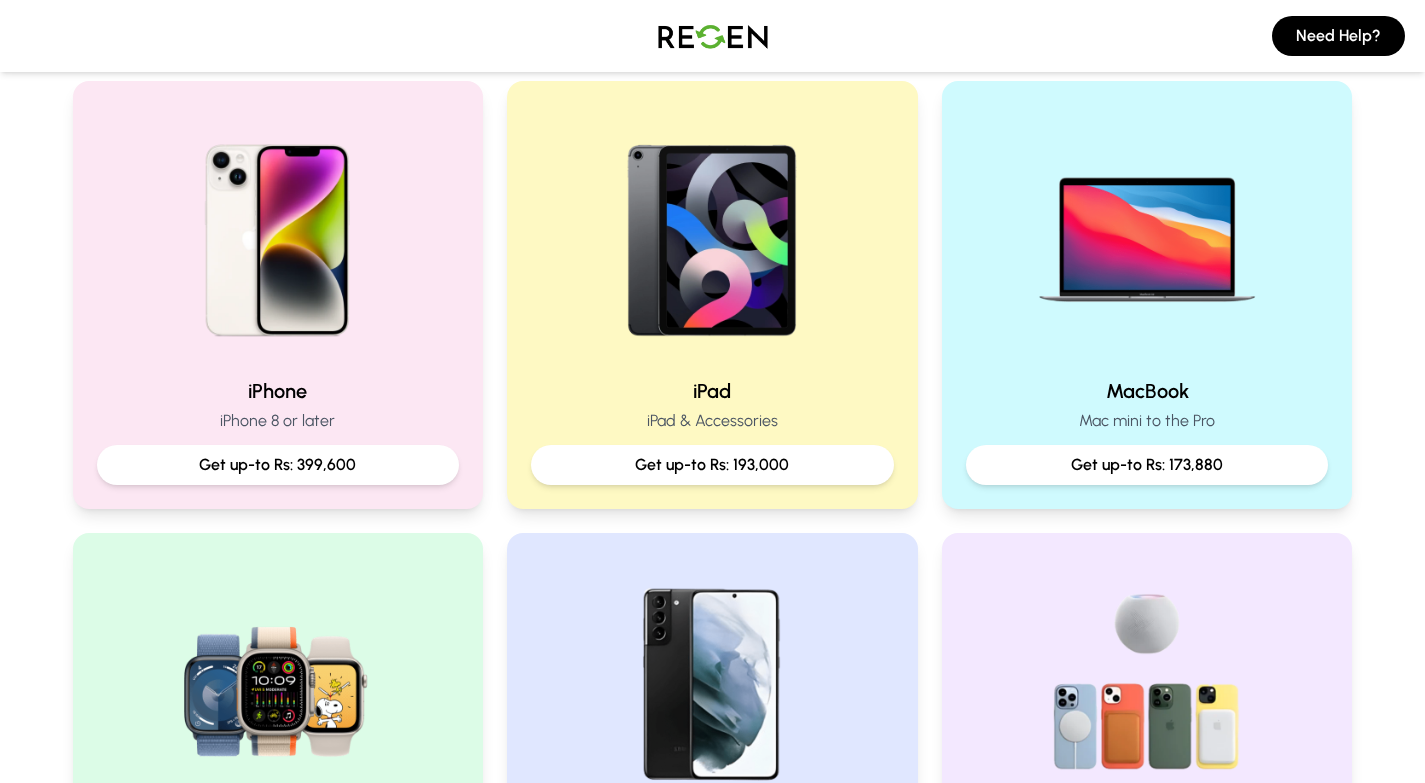 scroll, scrollTop: 416, scrollLeft: 0, axis: vertical 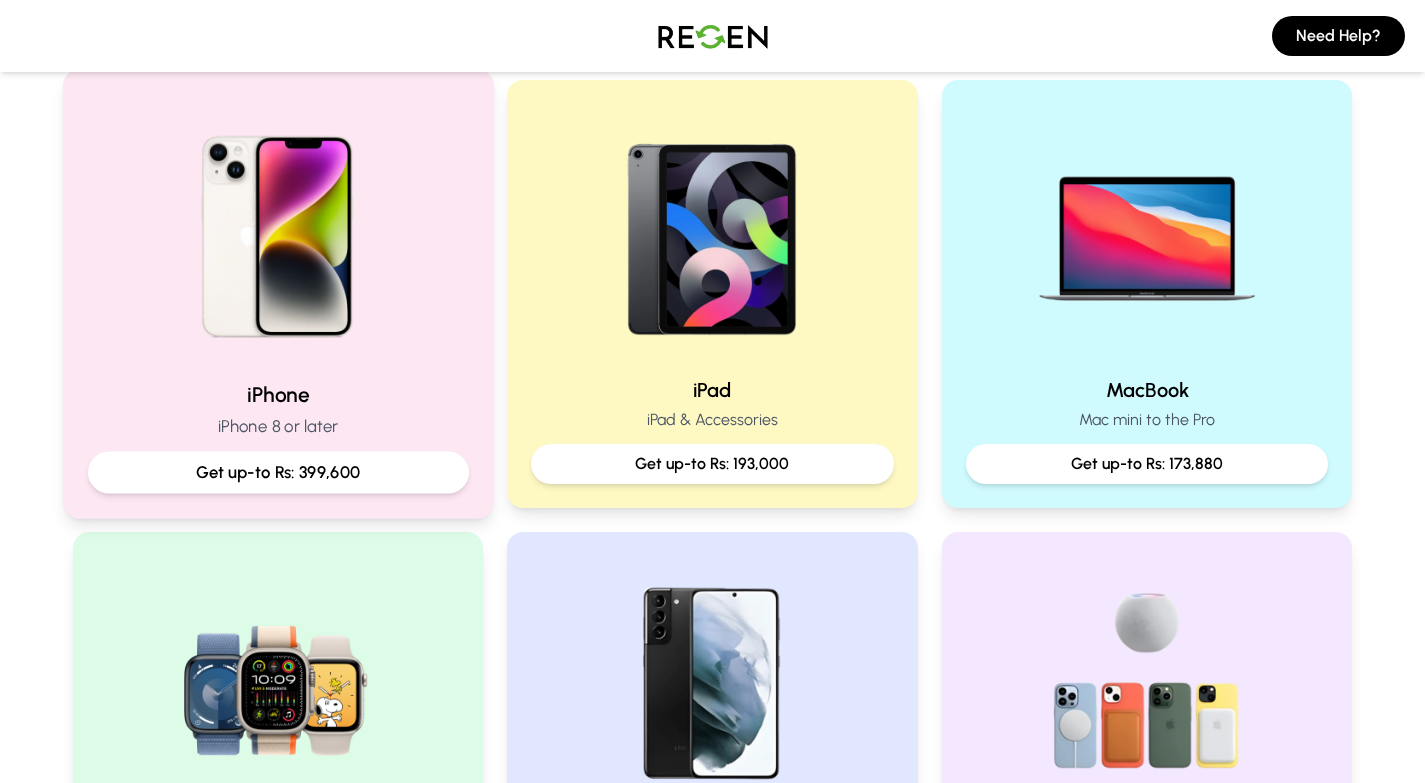 click on "iPhone 8 or later" at bounding box center [277, 426] 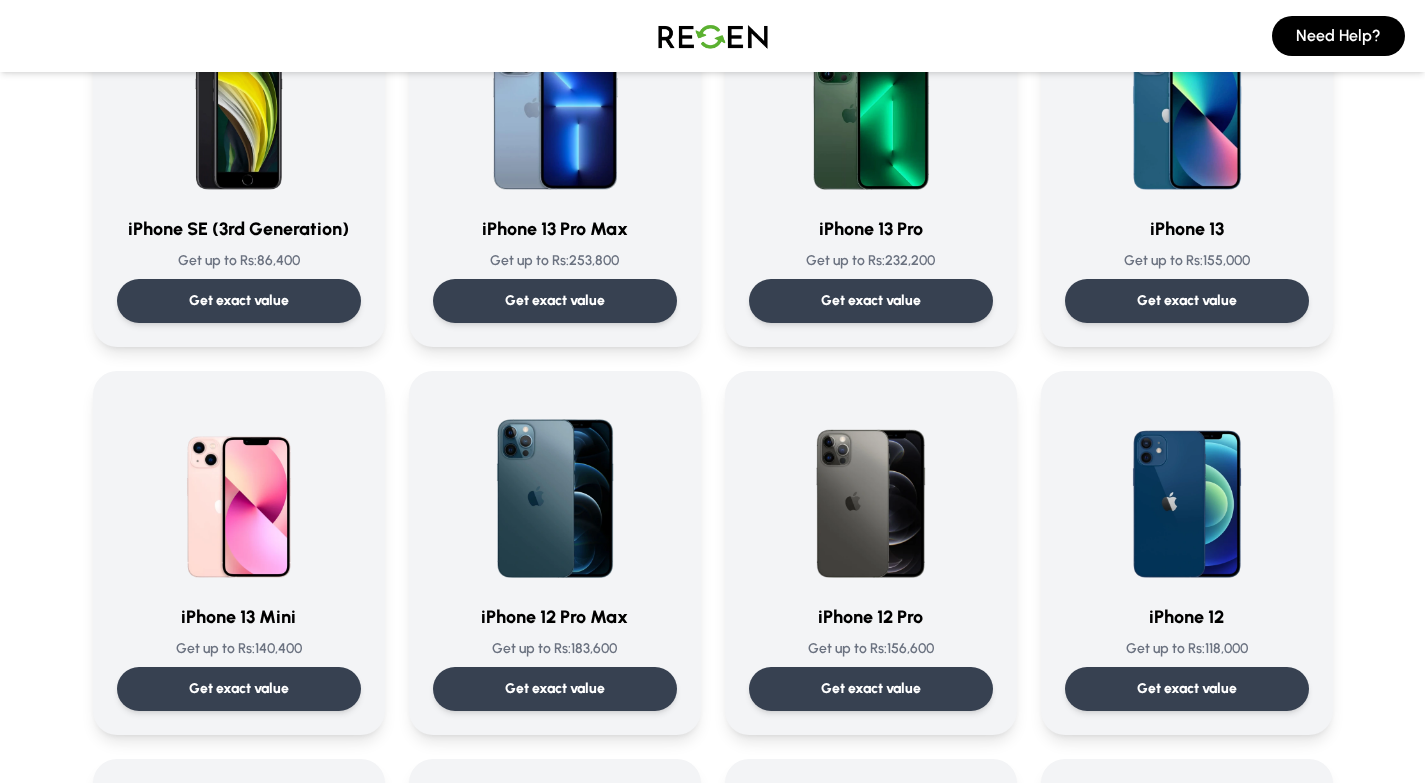 scroll, scrollTop: 1023, scrollLeft: 0, axis: vertical 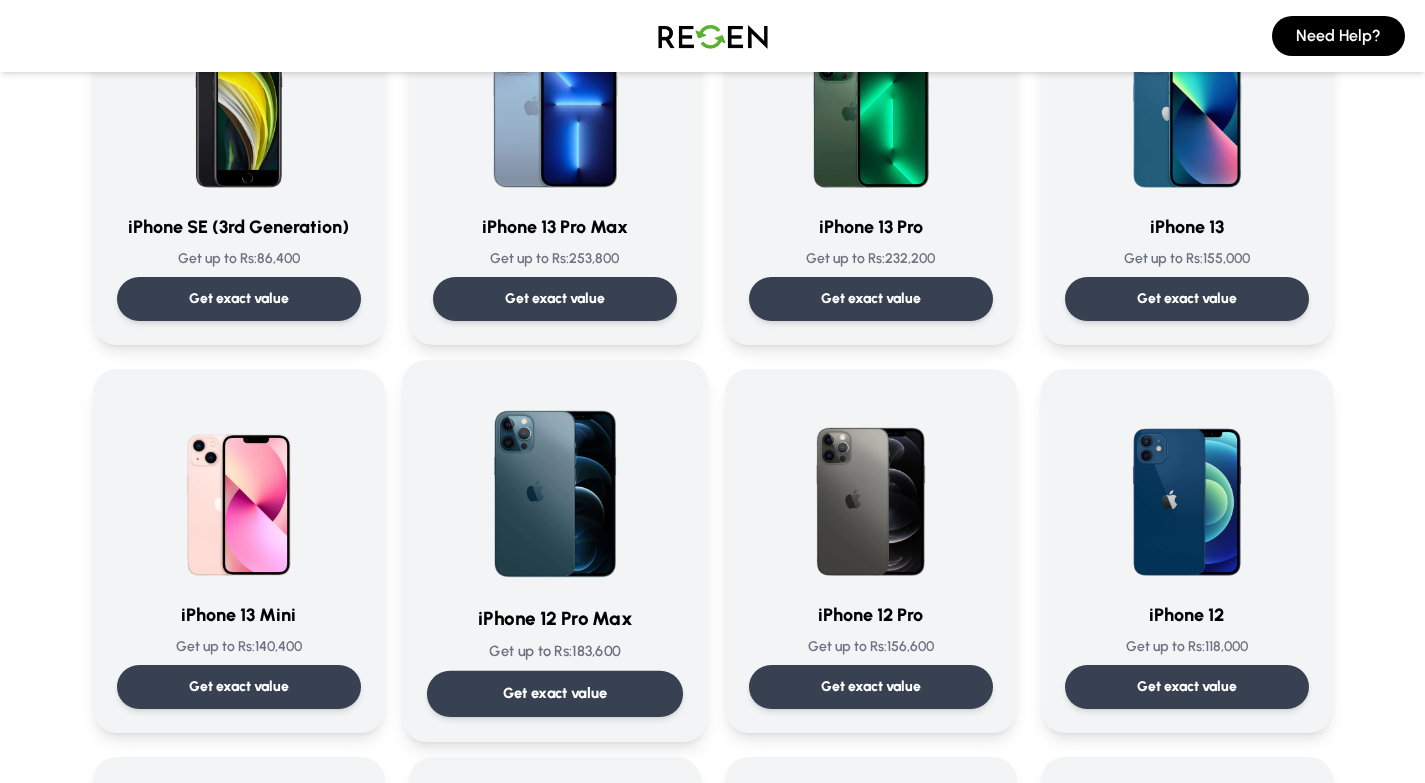 click on "Get exact value" at bounding box center [554, 693] 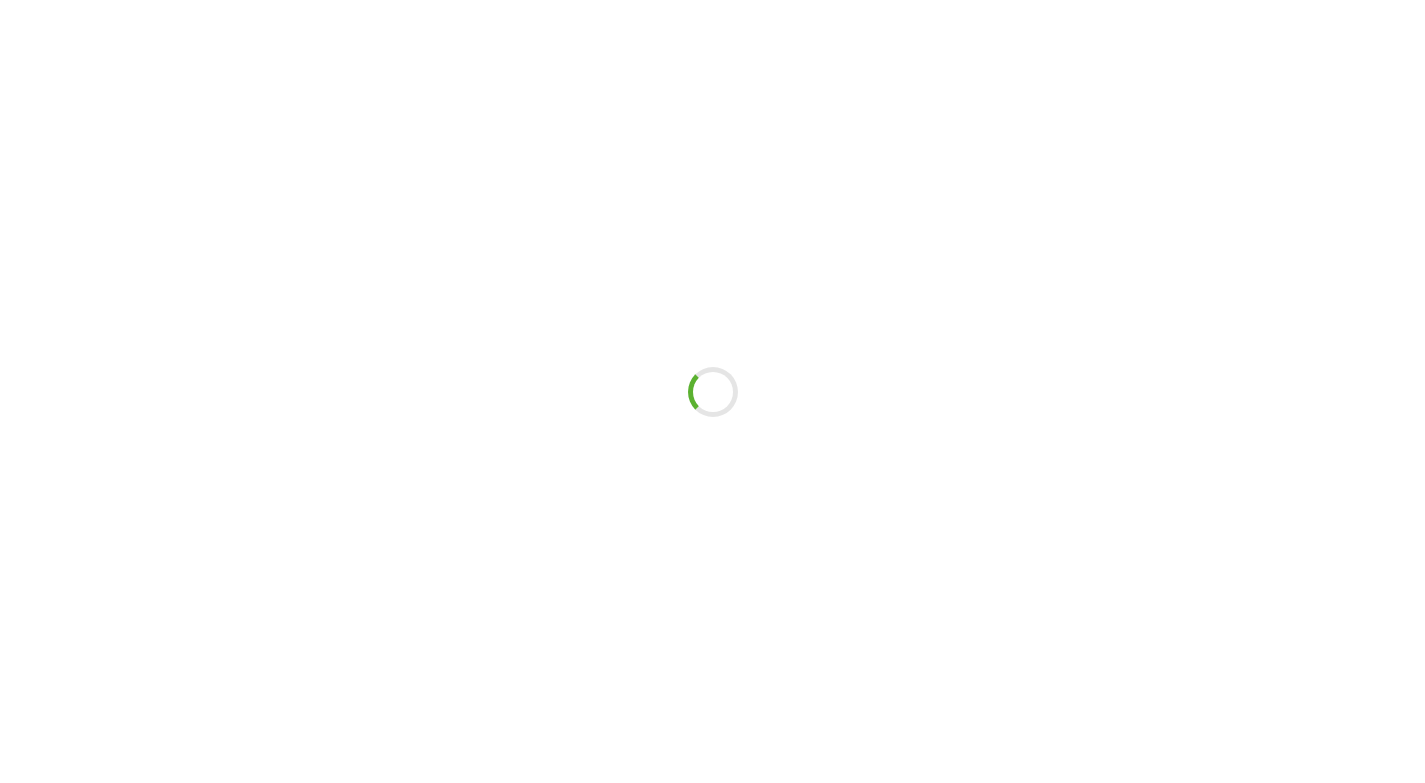 scroll, scrollTop: 0, scrollLeft: 0, axis: both 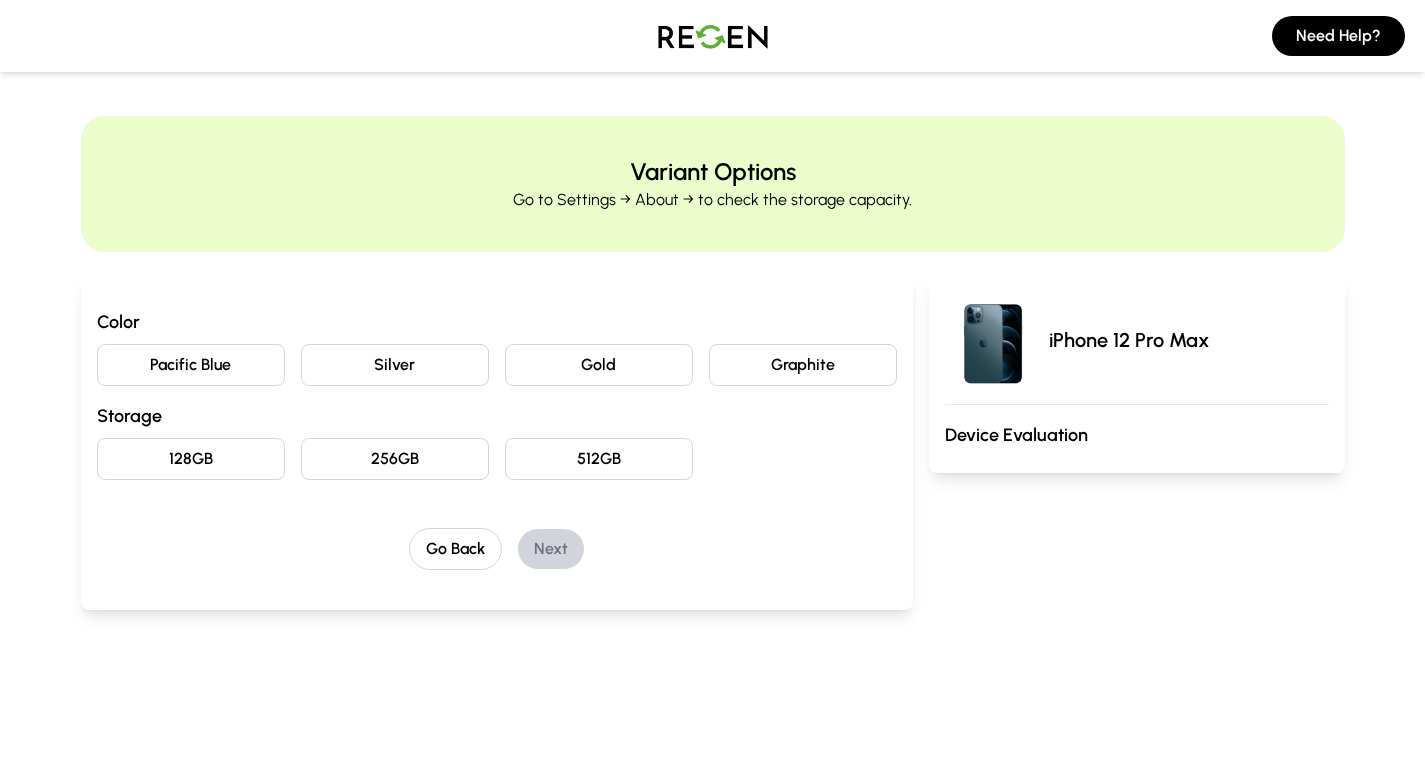 click on "Gold" at bounding box center [599, 365] 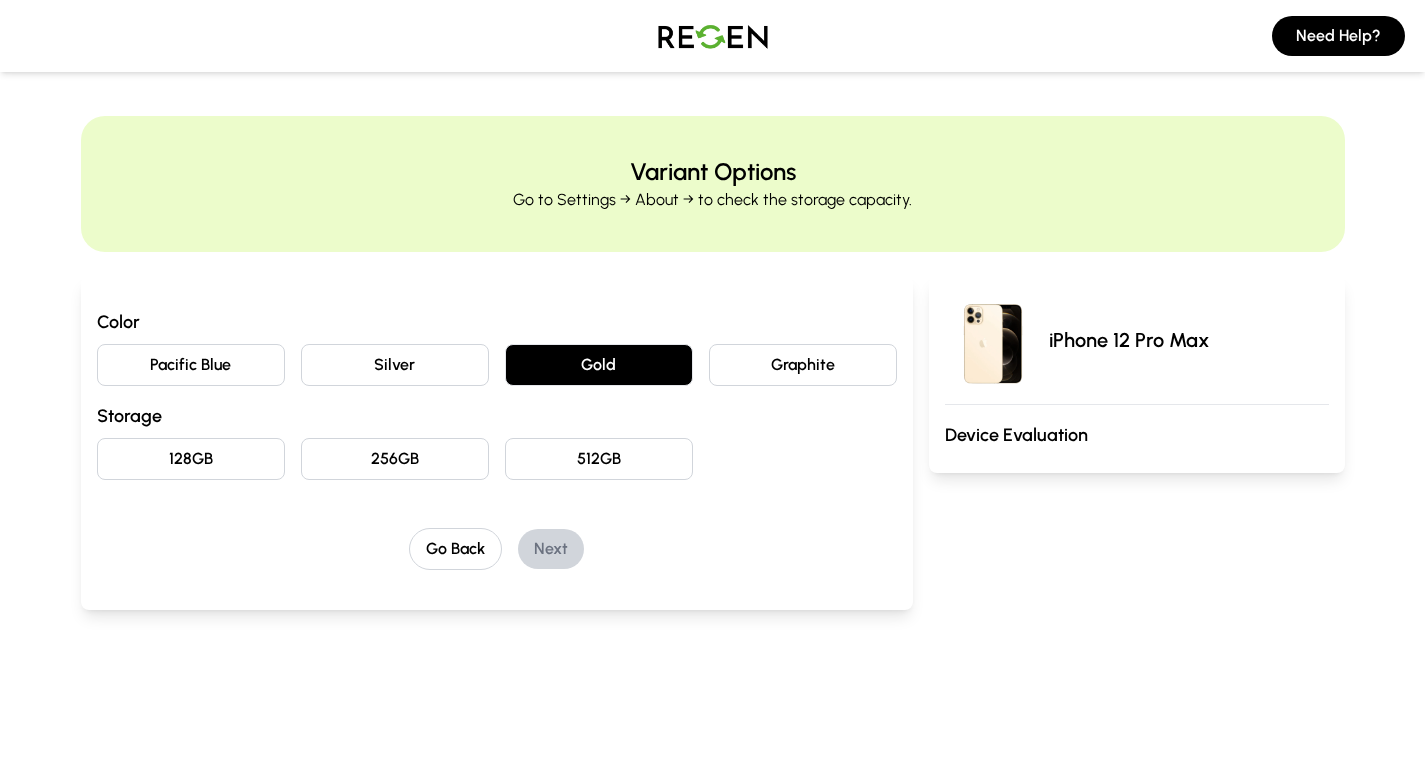 click on "256GB" at bounding box center [395, 459] 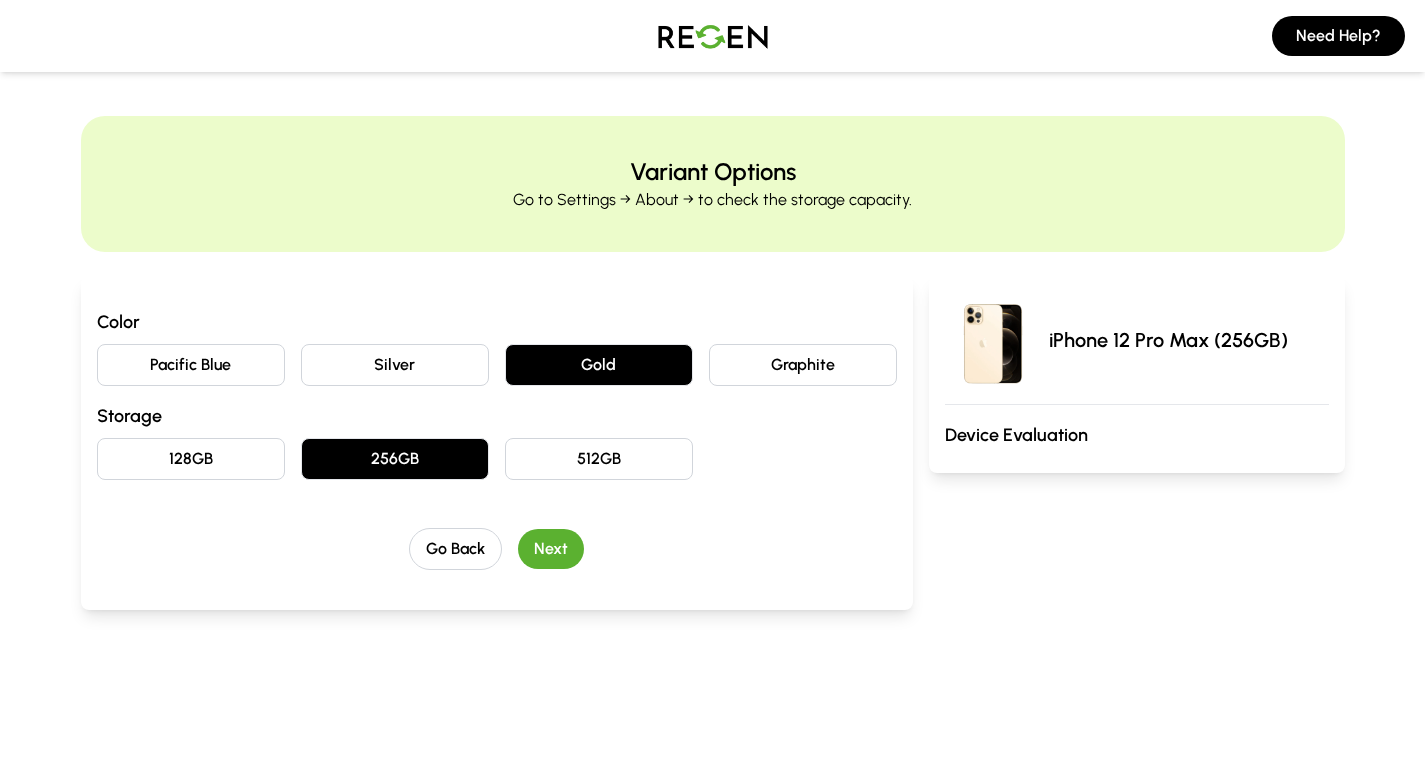 click on "Next" at bounding box center (551, 549) 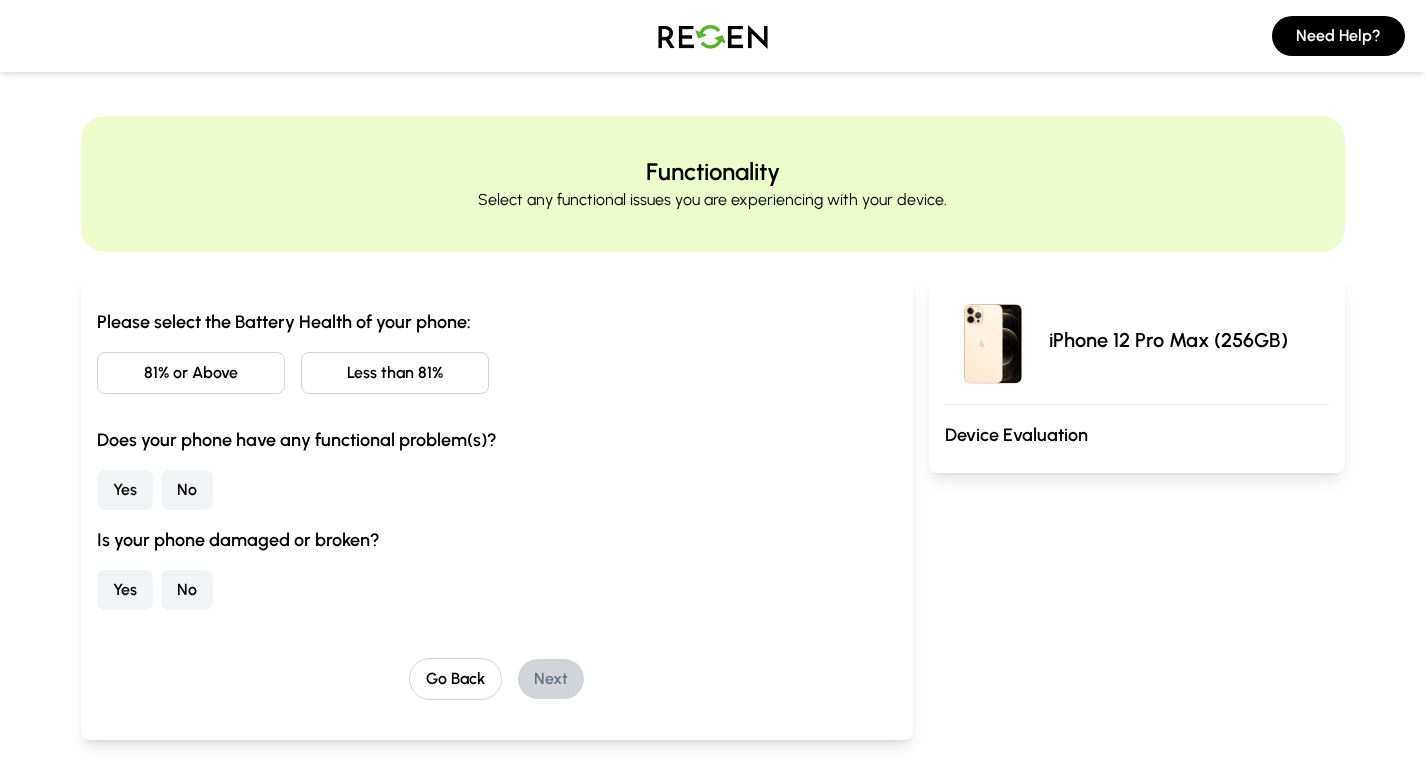 click on "Less than 81%" at bounding box center (395, 373) 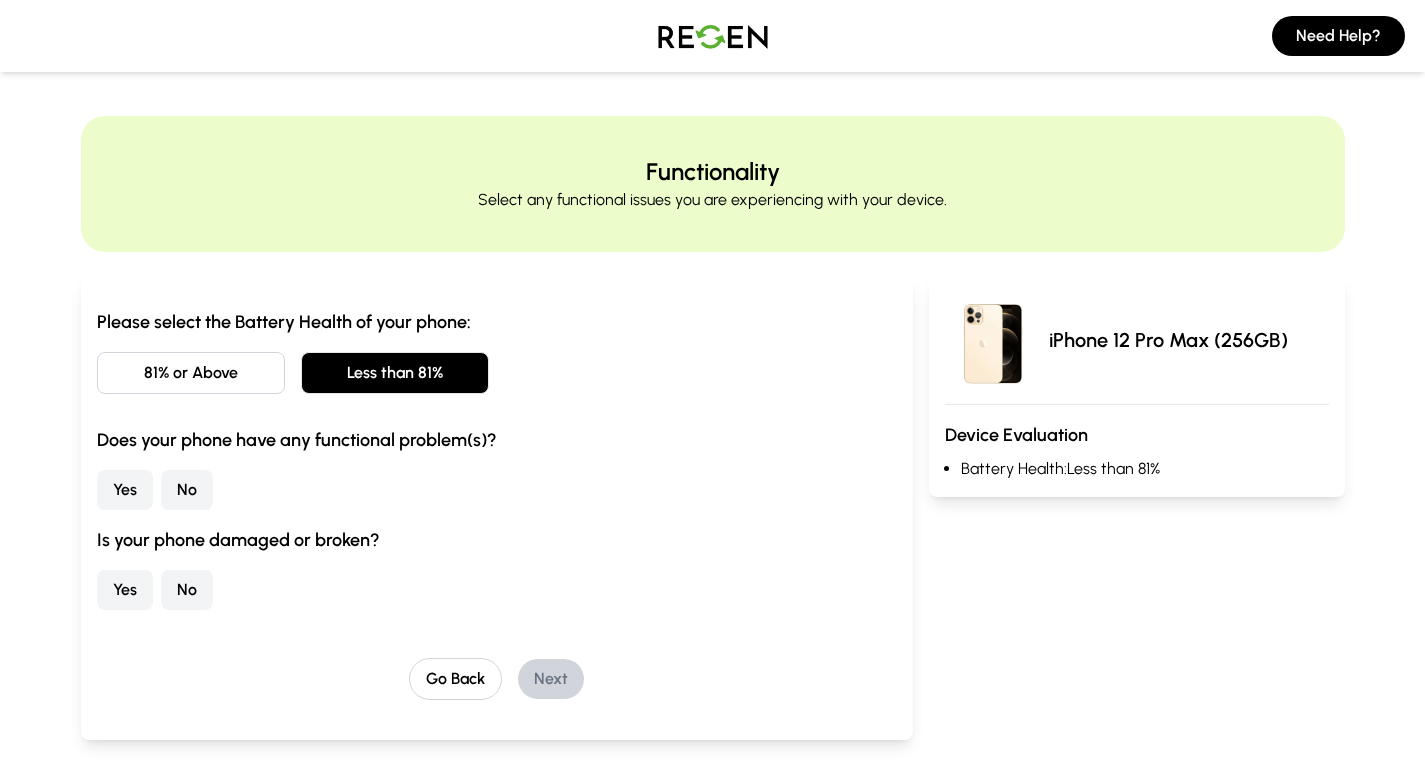 click on "No" at bounding box center [187, 490] 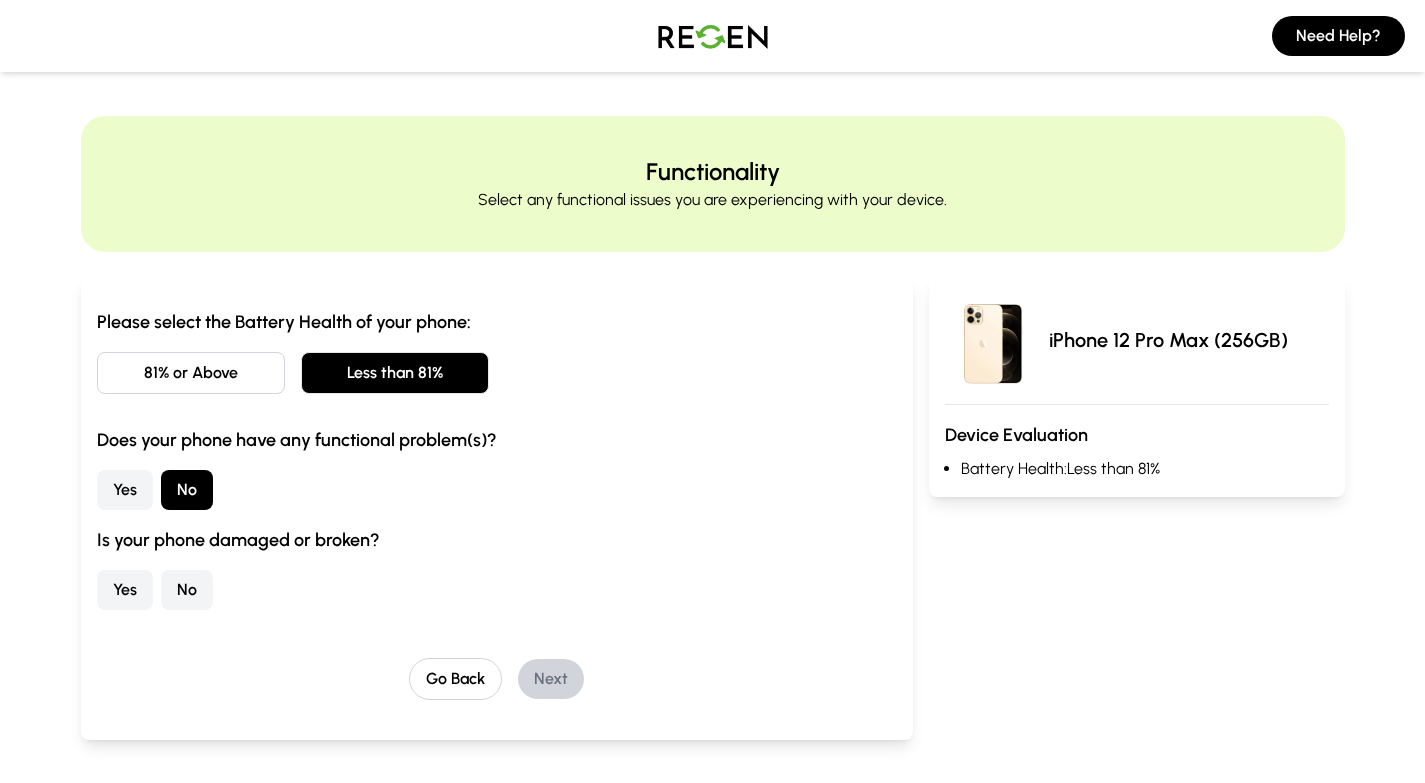 click on "No" at bounding box center (187, 590) 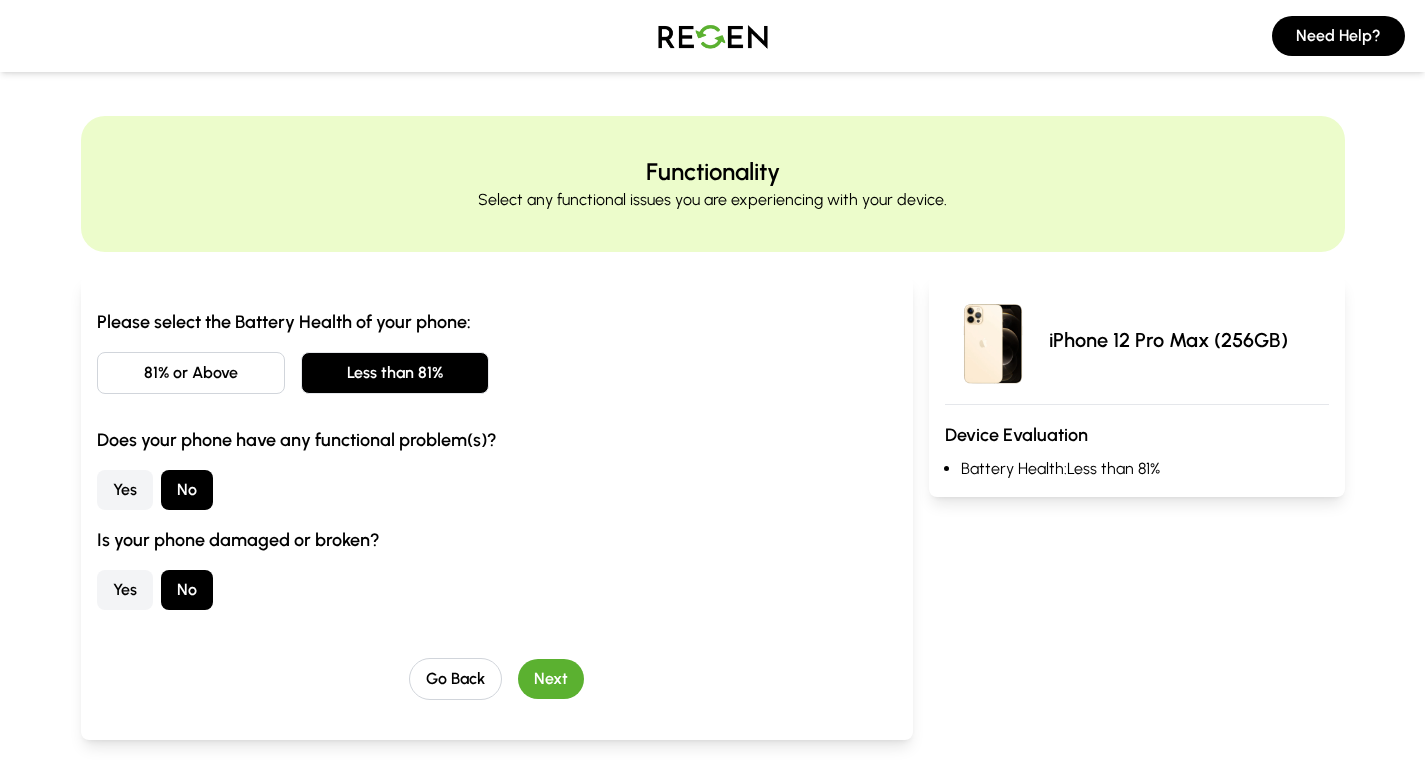 click on "Next" at bounding box center [551, 679] 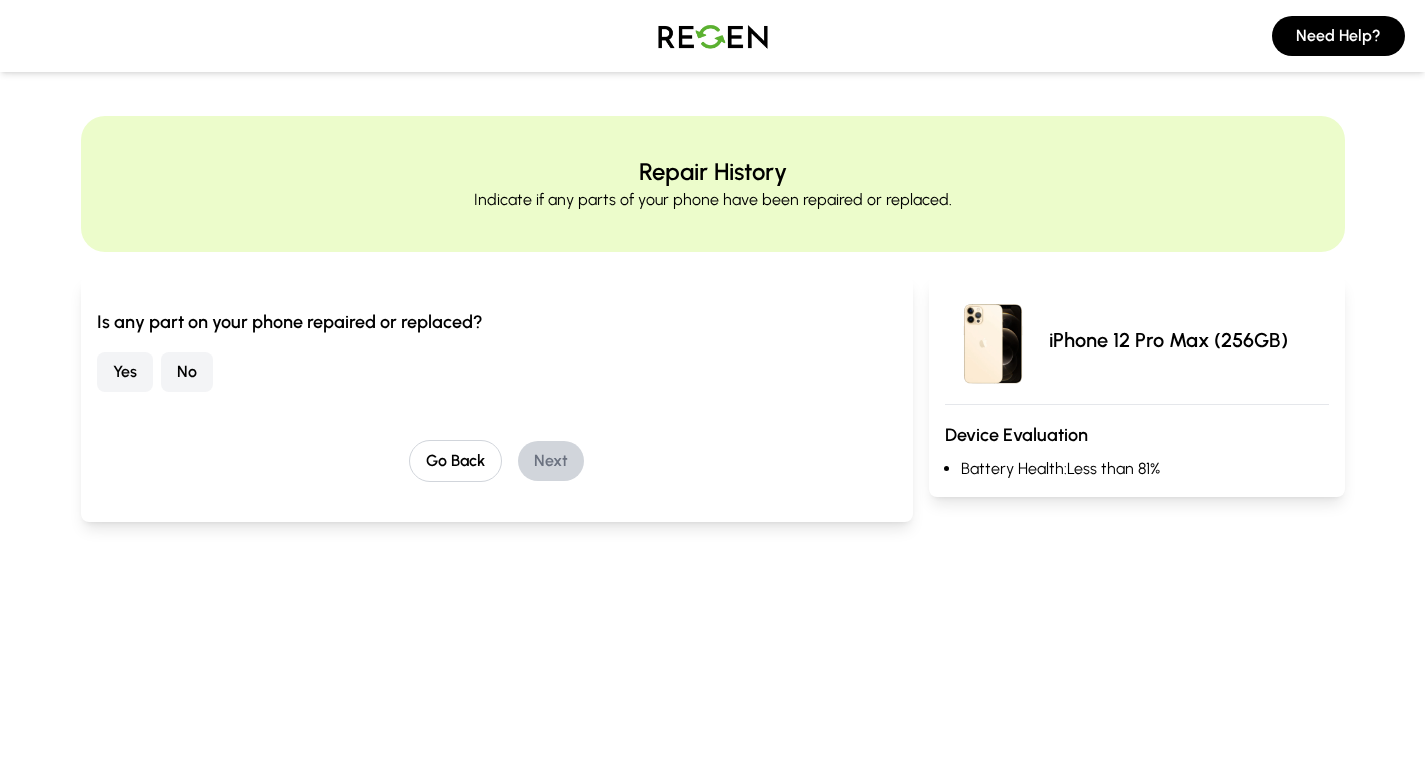 click on "No" at bounding box center (187, 372) 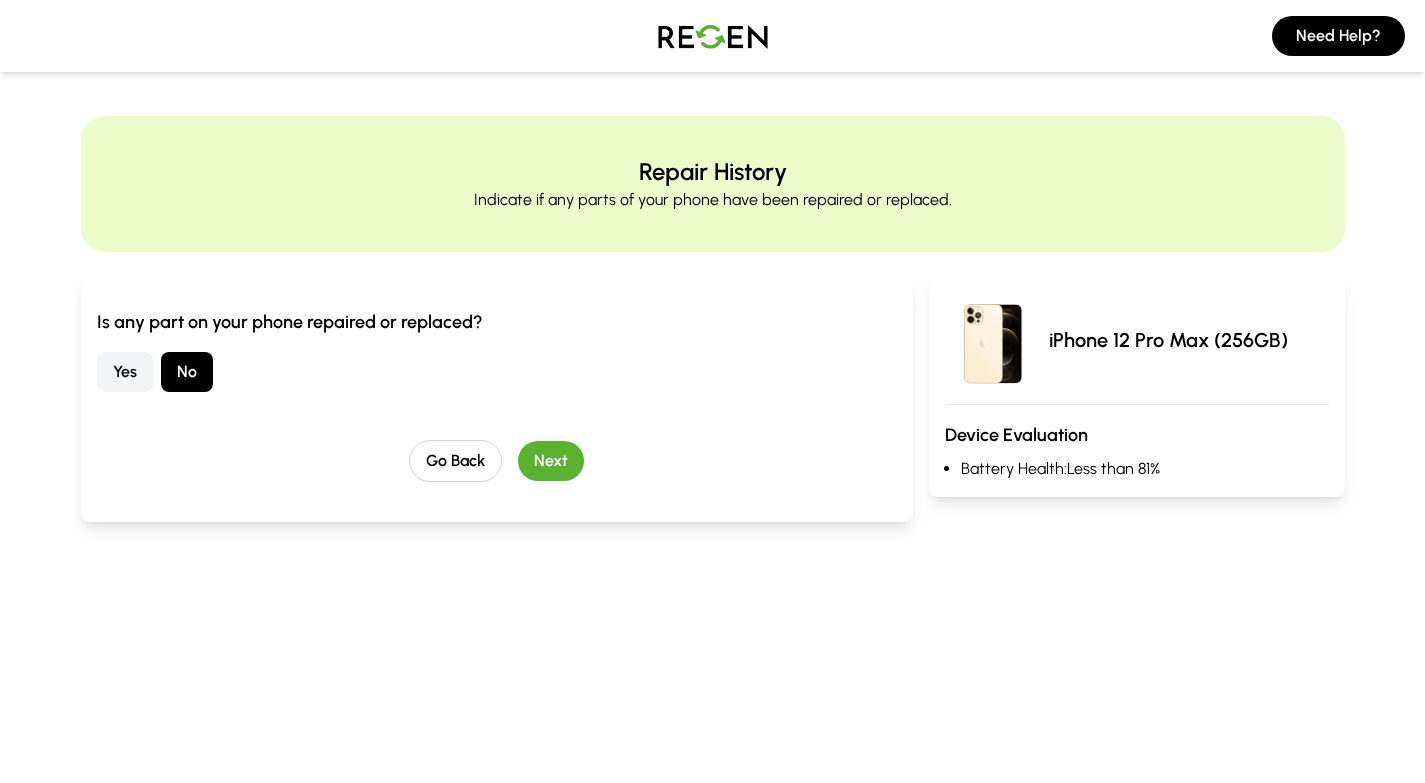 click on "Next" at bounding box center [551, 461] 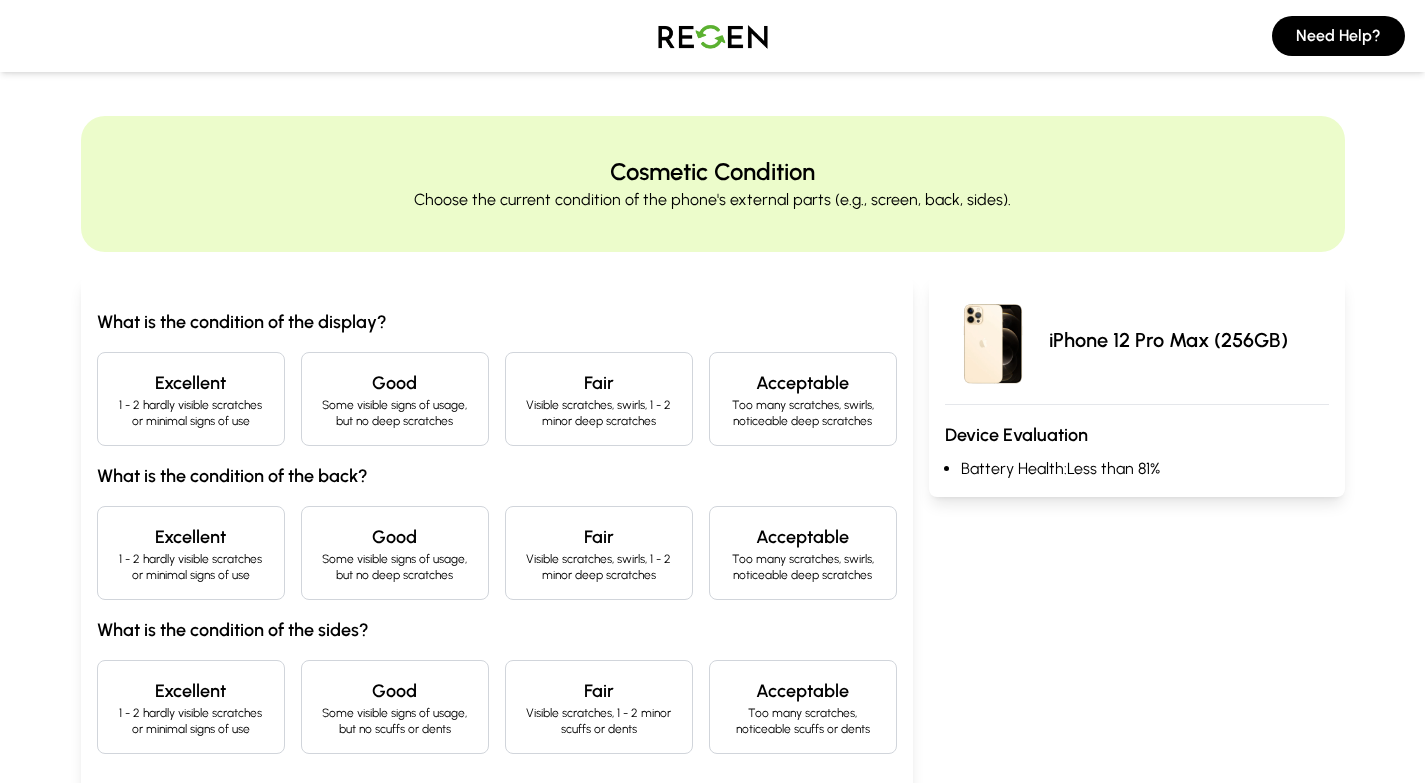 click on "Excellent 1 - 2 hardly visible scratches or minimal signs of use" at bounding box center (191, 399) 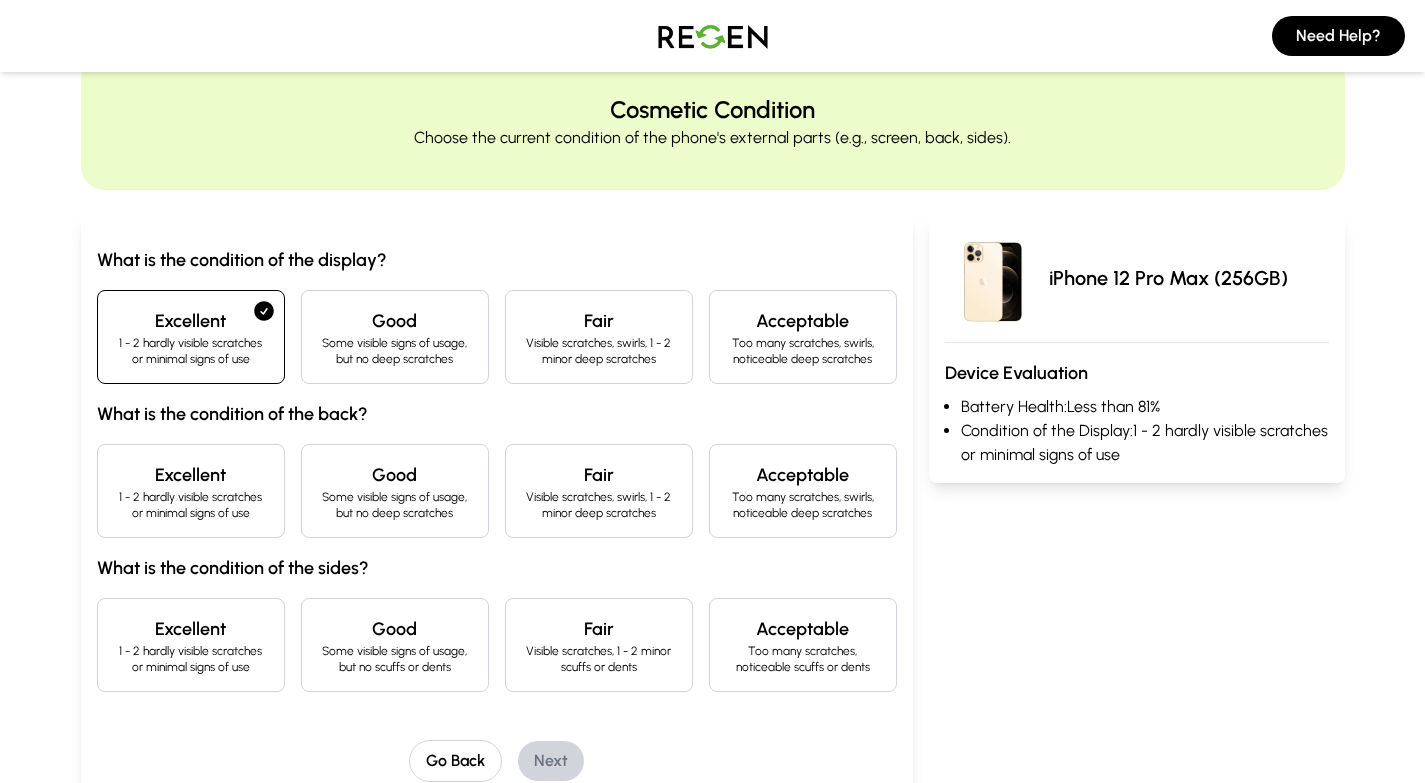 click on "Excellent" at bounding box center [191, 475] 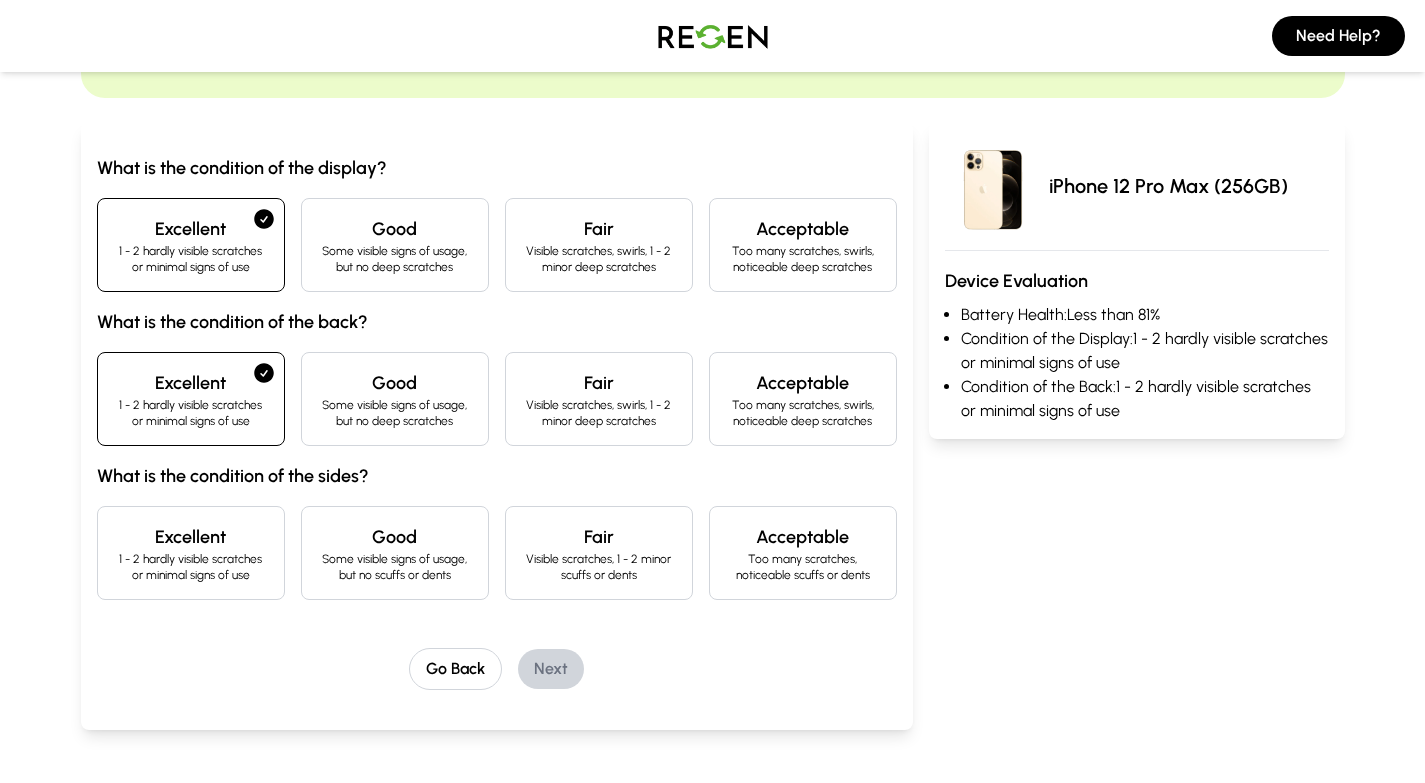 scroll, scrollTop: 155, scrollLeft: 0, axis: vertical 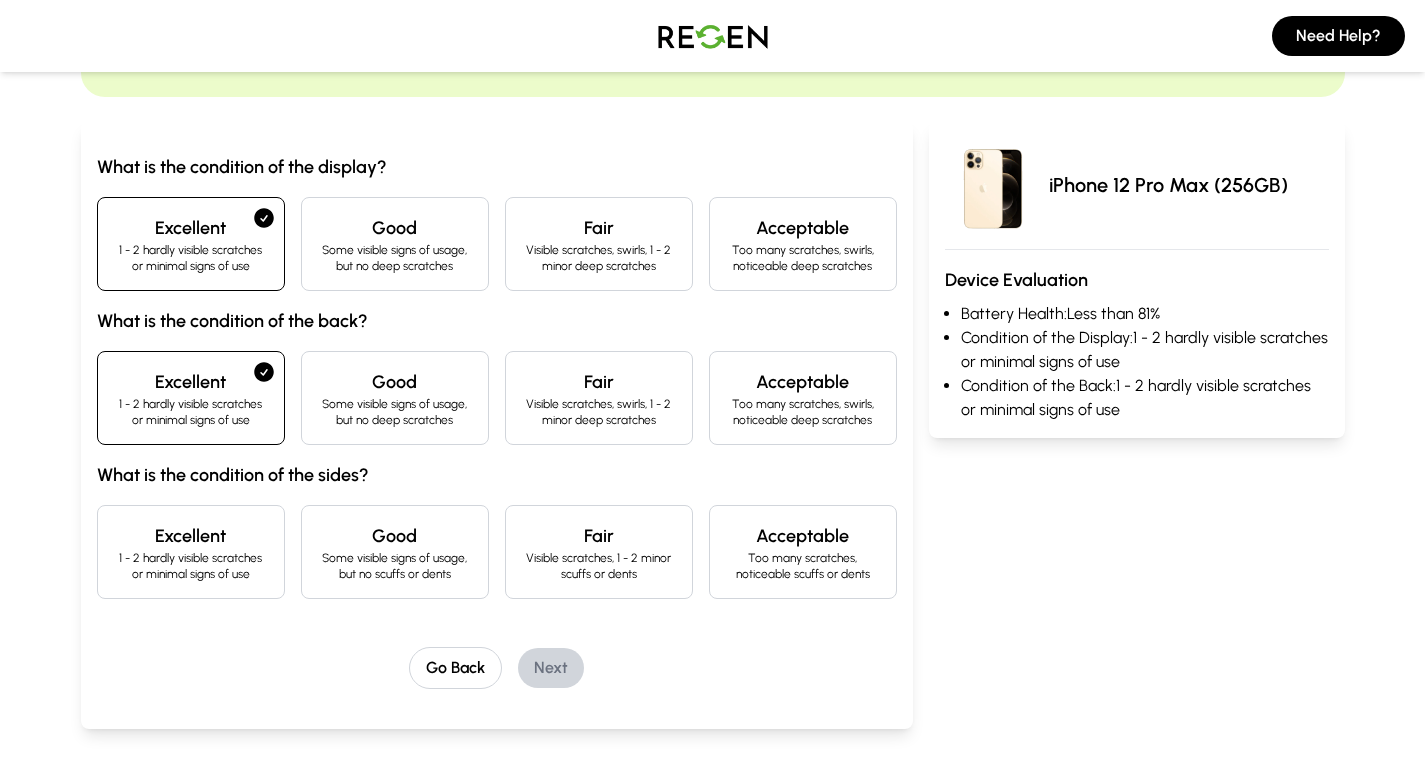click on "1 - 2 hardly visible scratches or minimal signs of use" at bounding box center [191, 566] 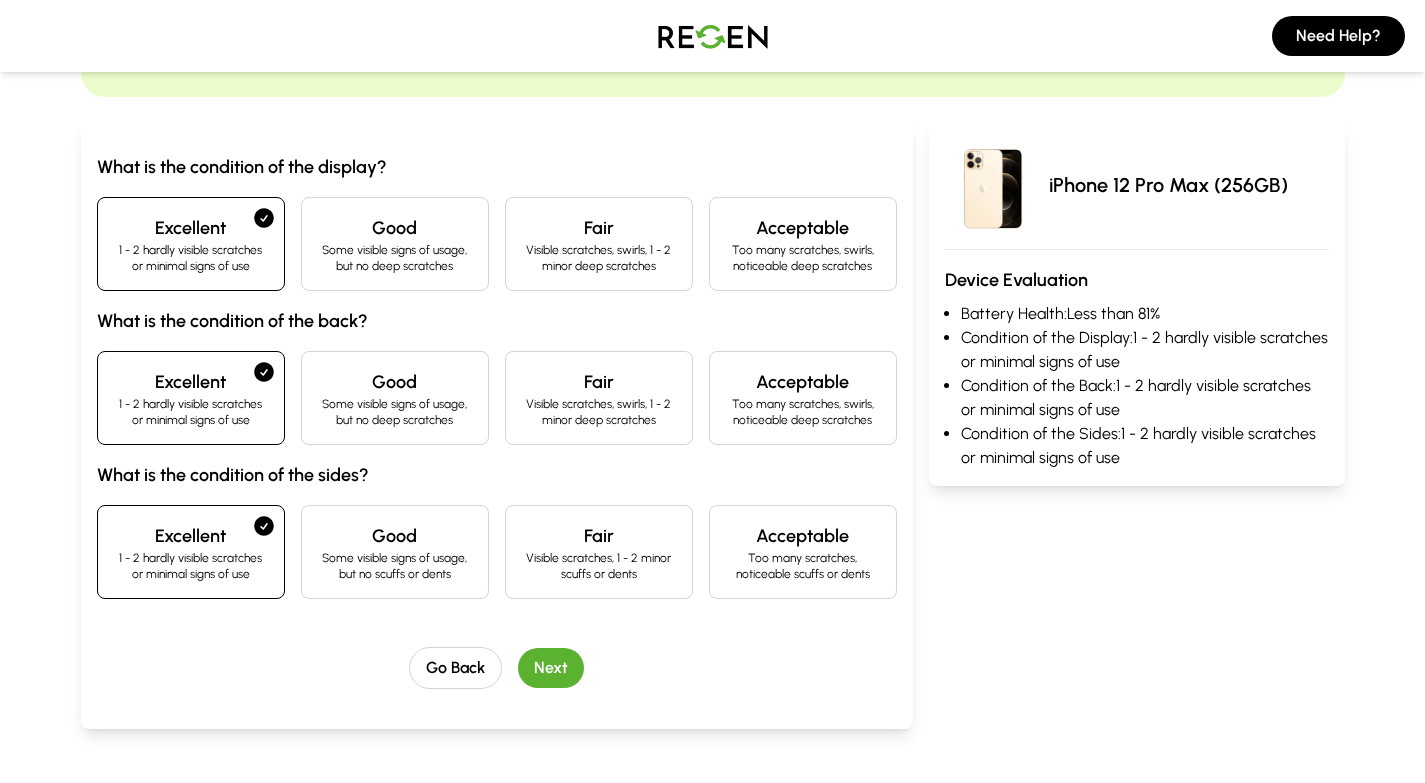 click on "Good Some visible signs of usage, but no deep scratches" at bounding box center (395, 244) 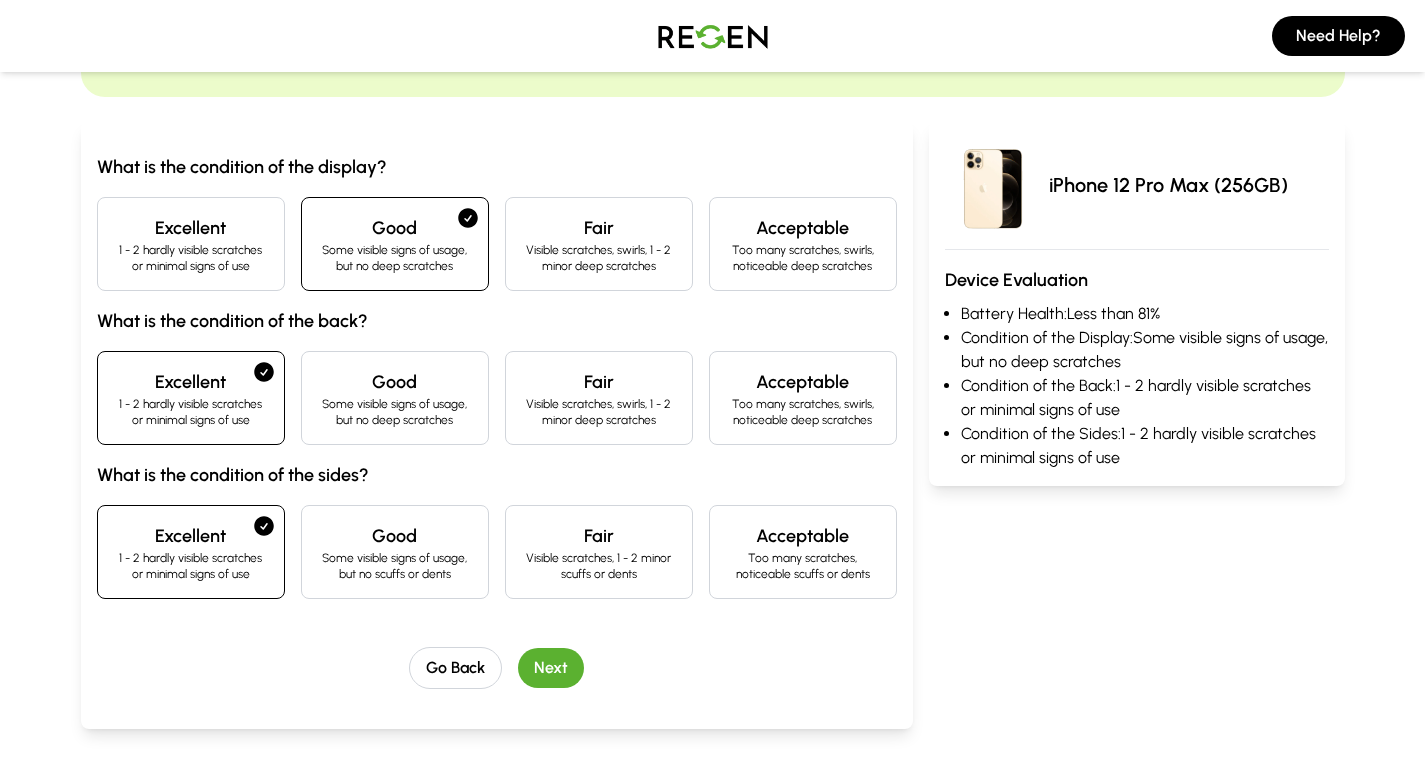 click on "Next" at bounding box center [551, 668] 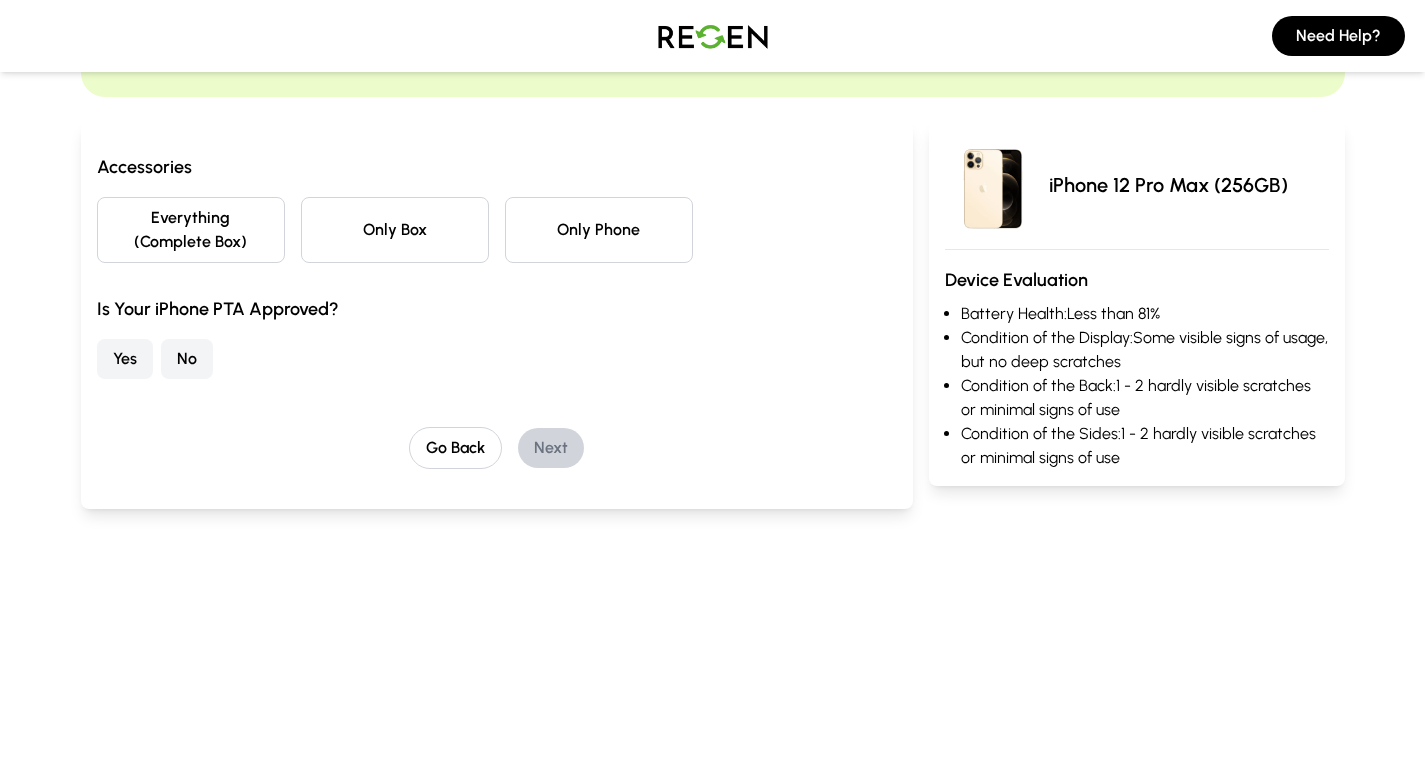 click on "Only Phone" at bounding box center [599, 230] 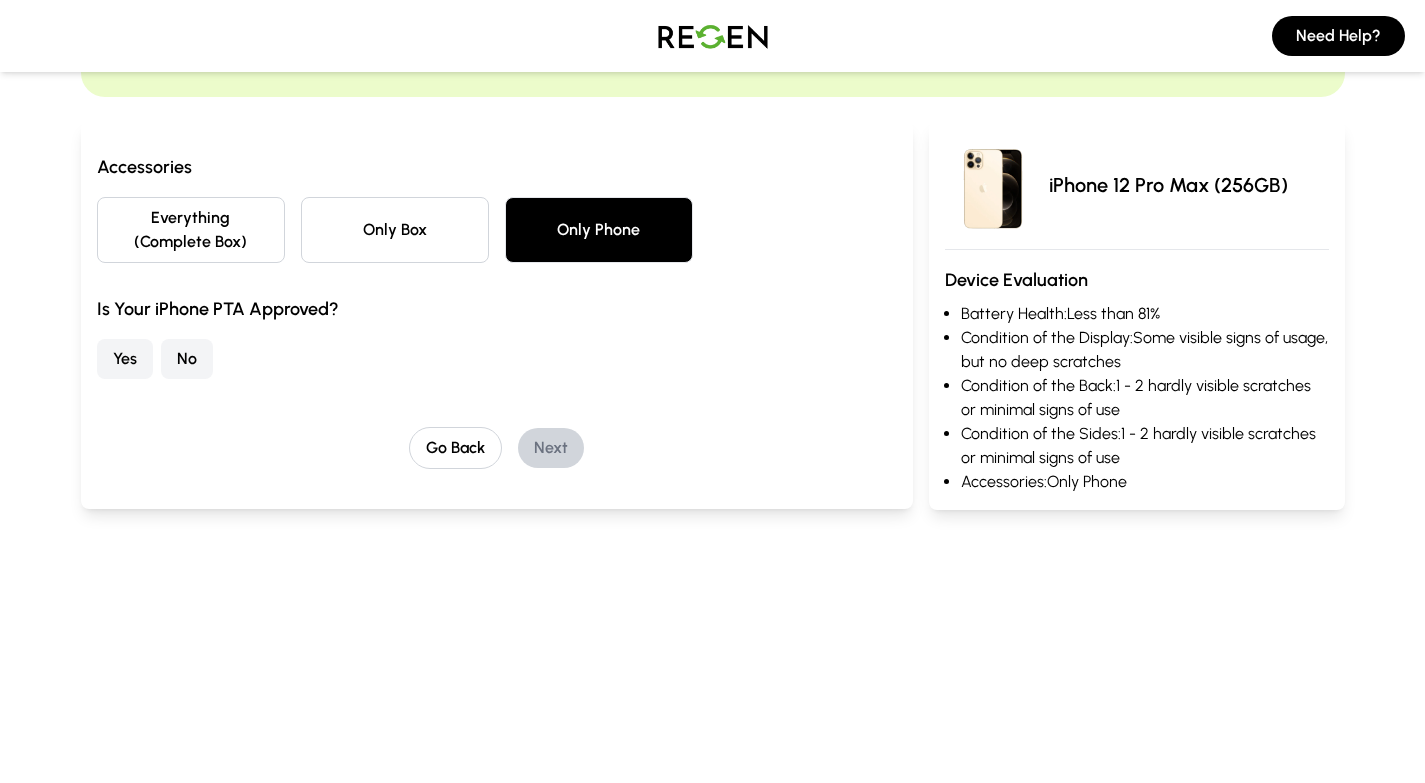 click on "Yes" at bounding box center (125, 359) 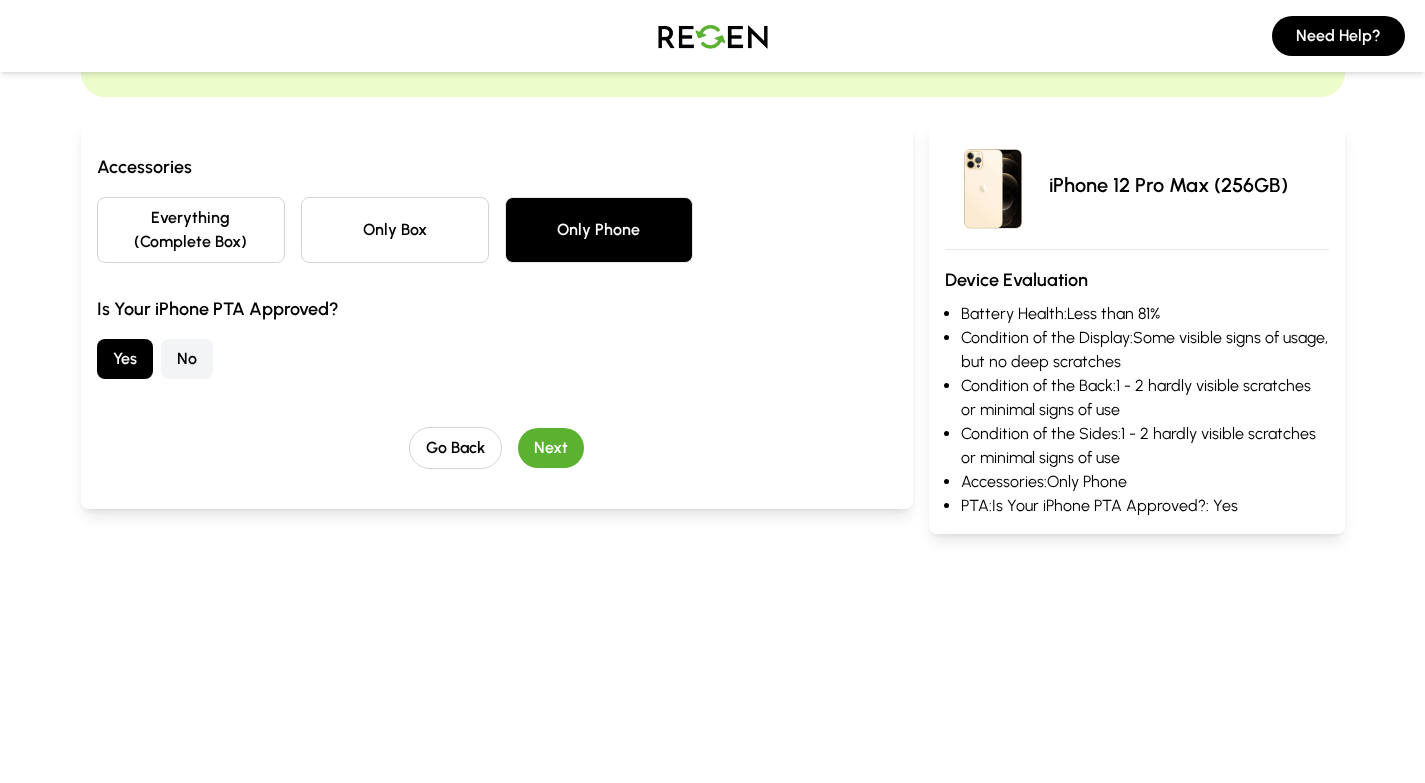click on "Only Box" at bounding box center [395, 230] 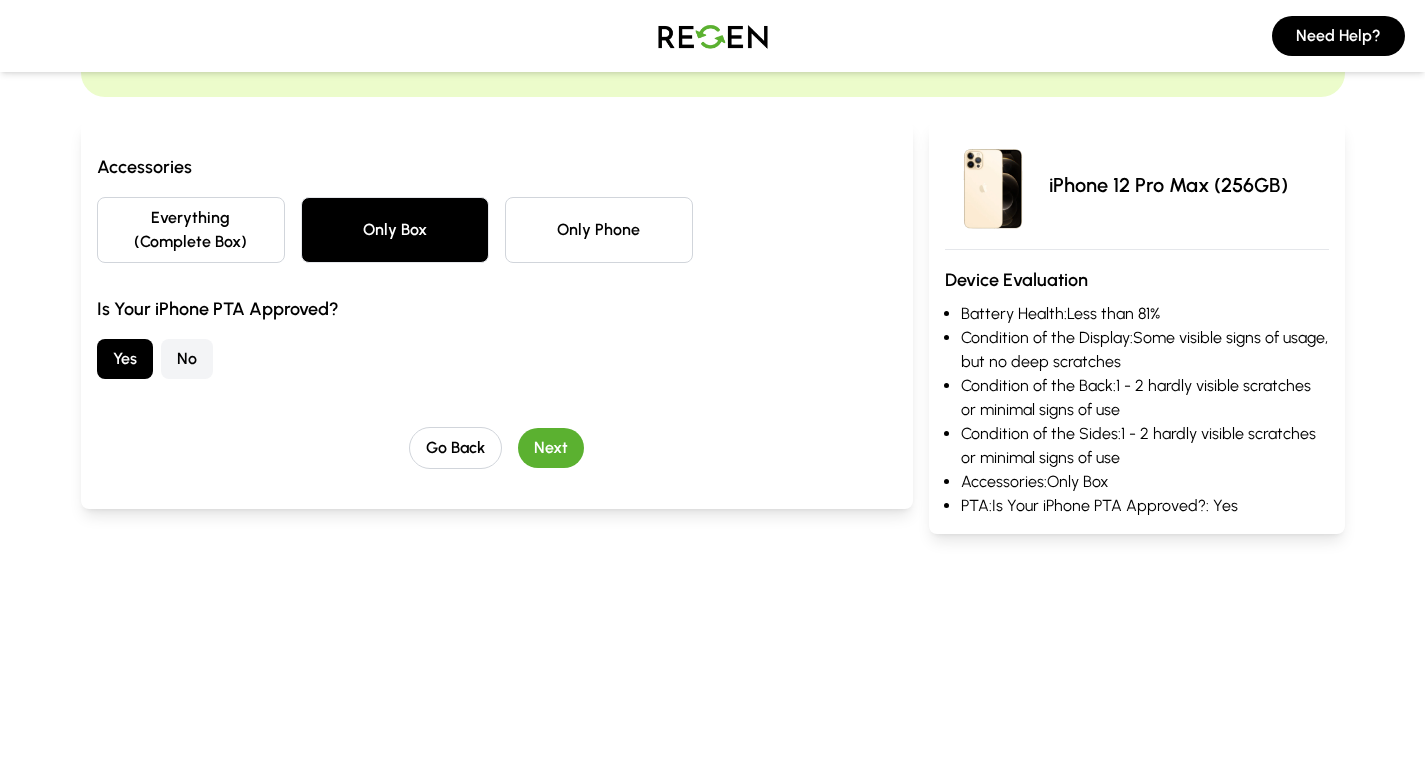 click on "Next" at bounding box center (551, 448) 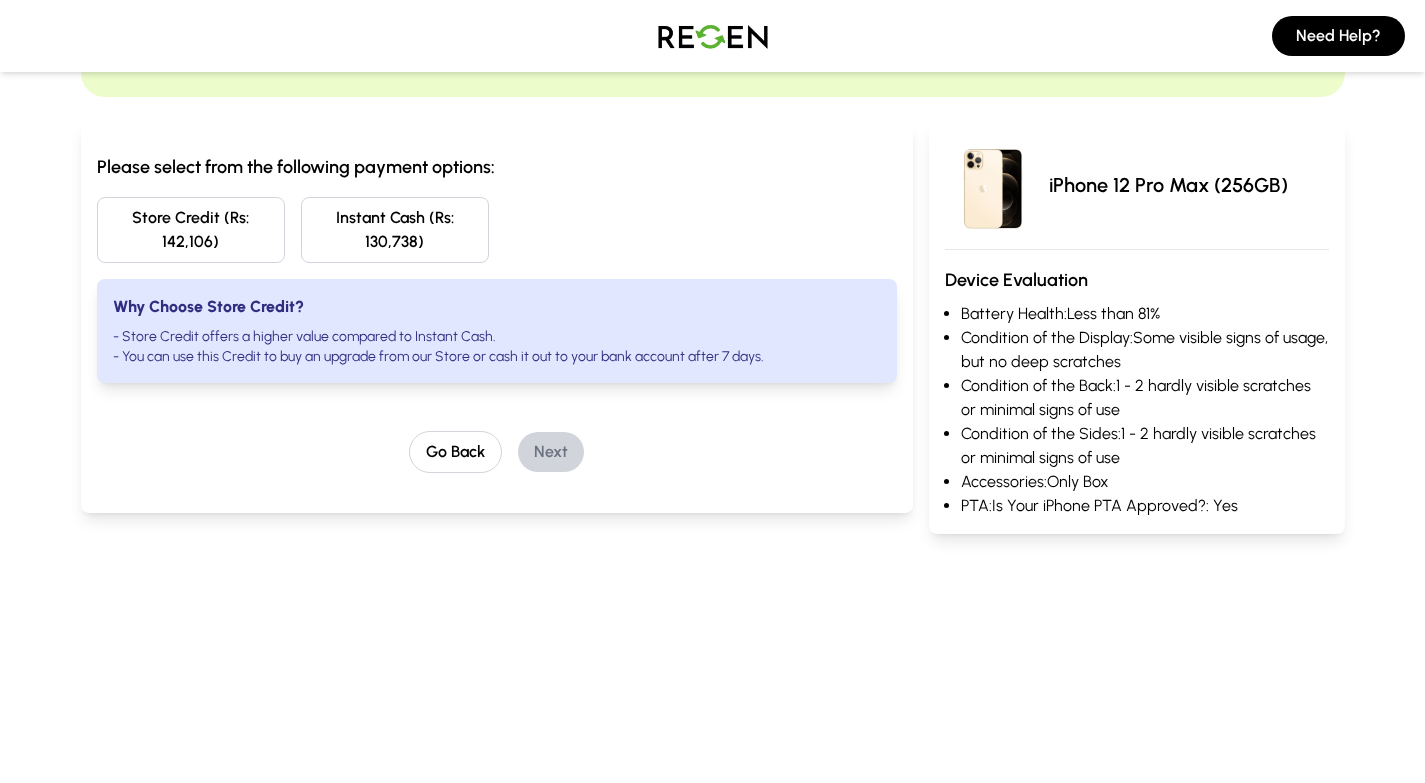 click on "Store Credit (Rs: 142,106)" at bounding box center (191, 230) 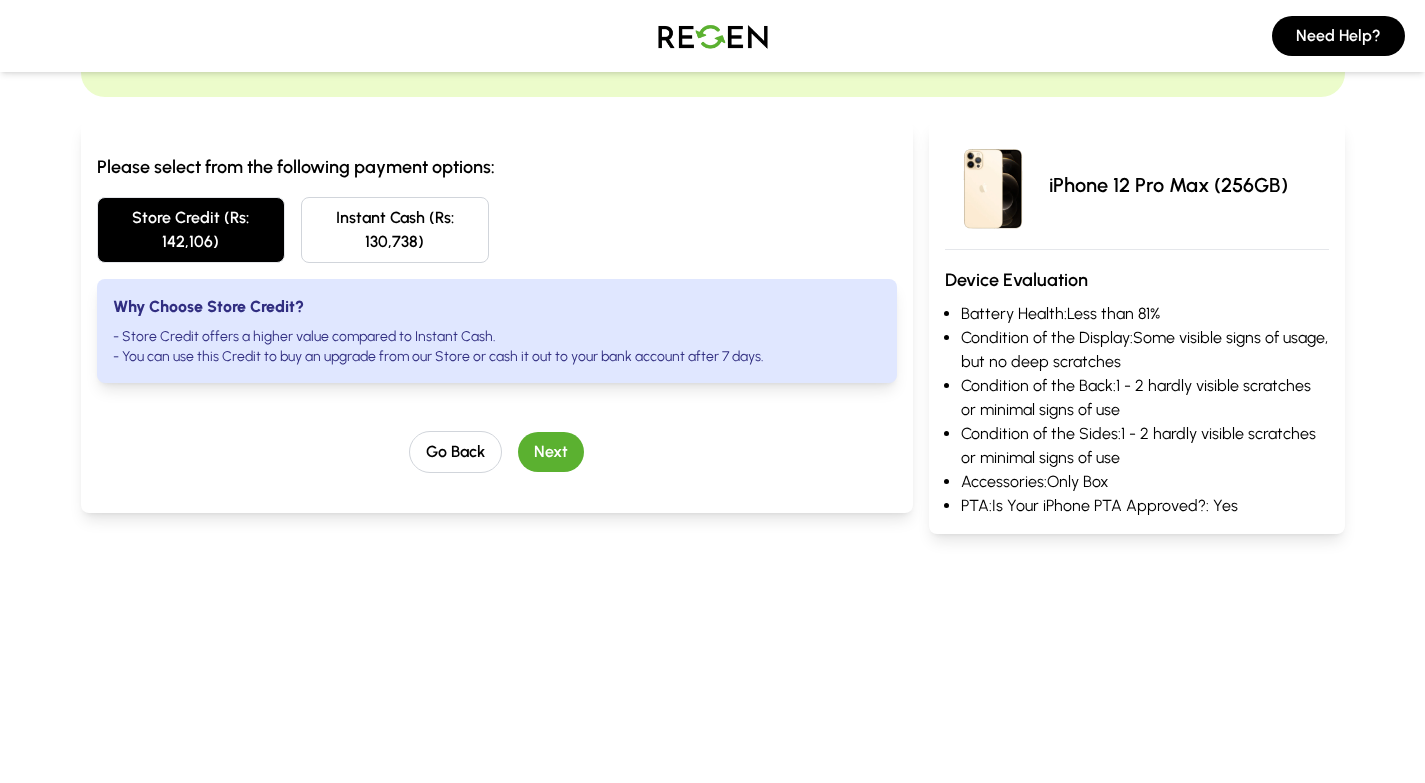 click on "Next" at bounding box center (551, 452) 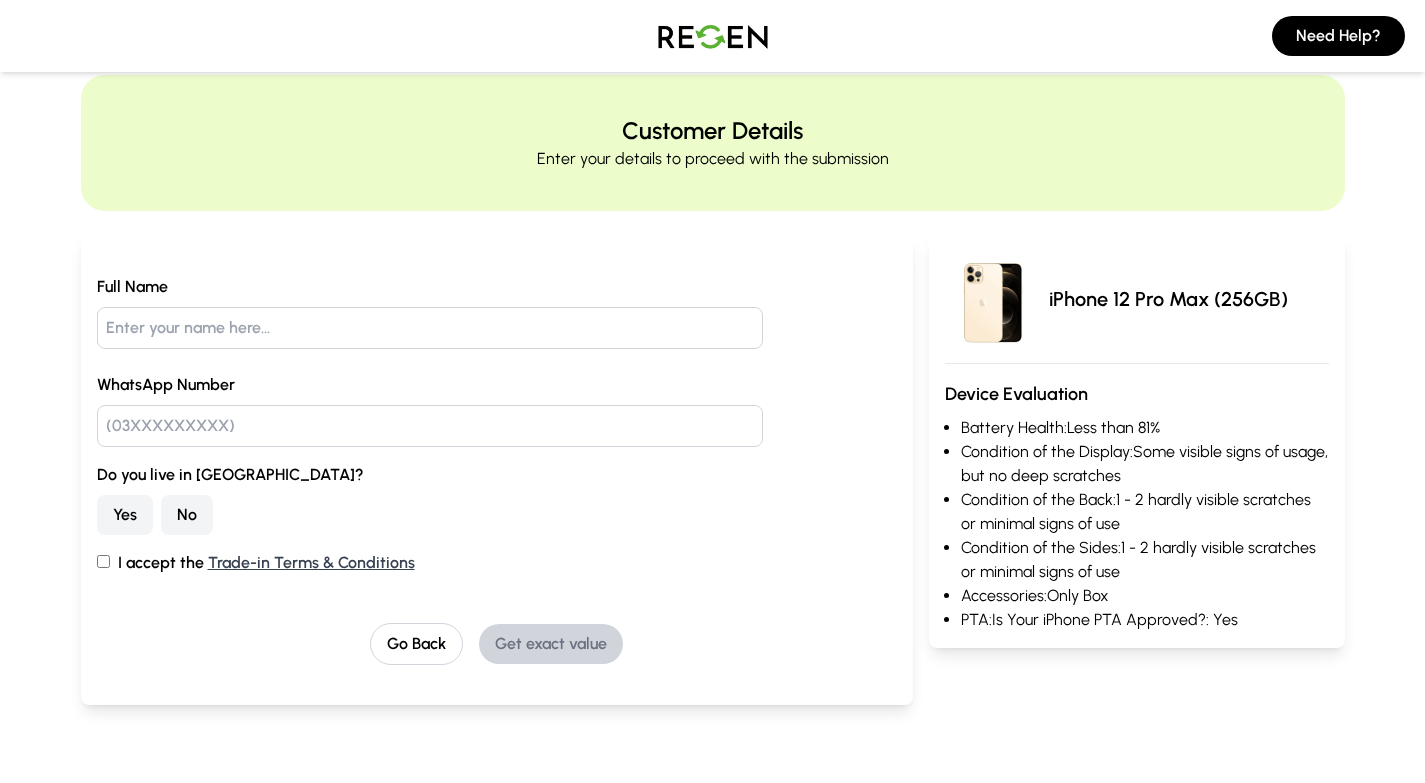 scroll, scrollTop: 0, scrollLeft: 0, axis: both 